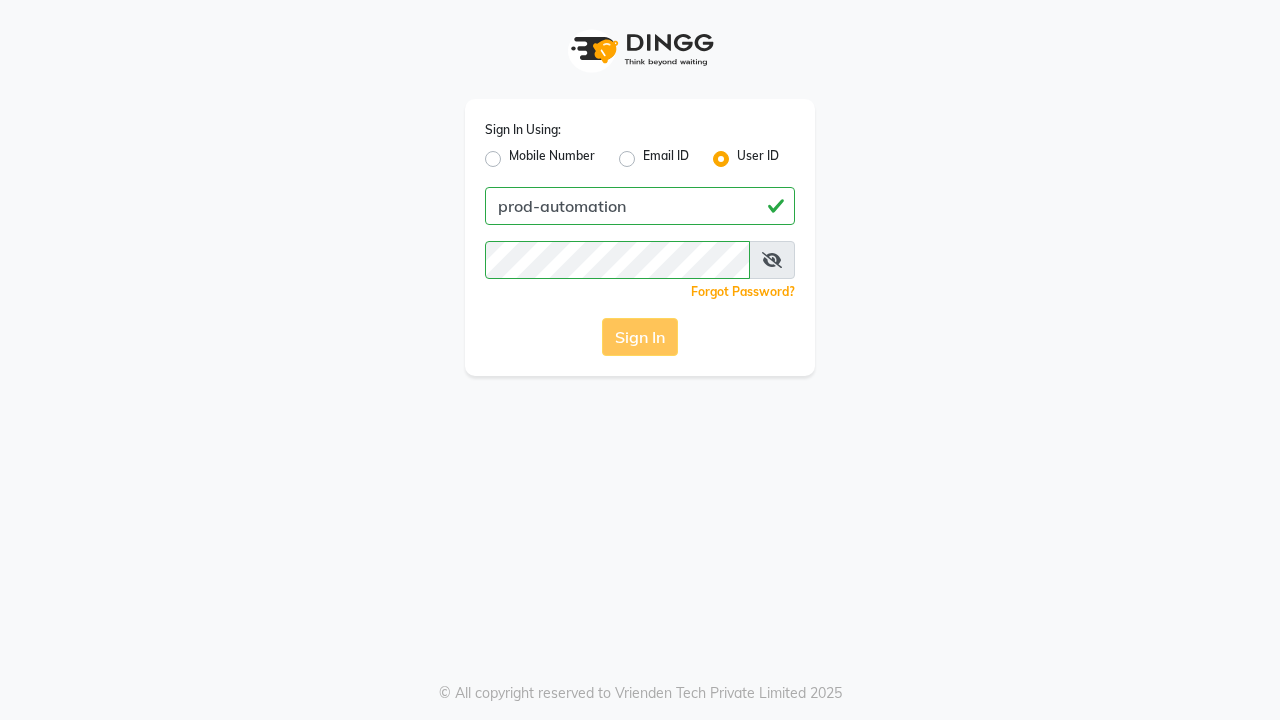 scroll, scrollTop: 0, scrollLeft: 0, axis: both 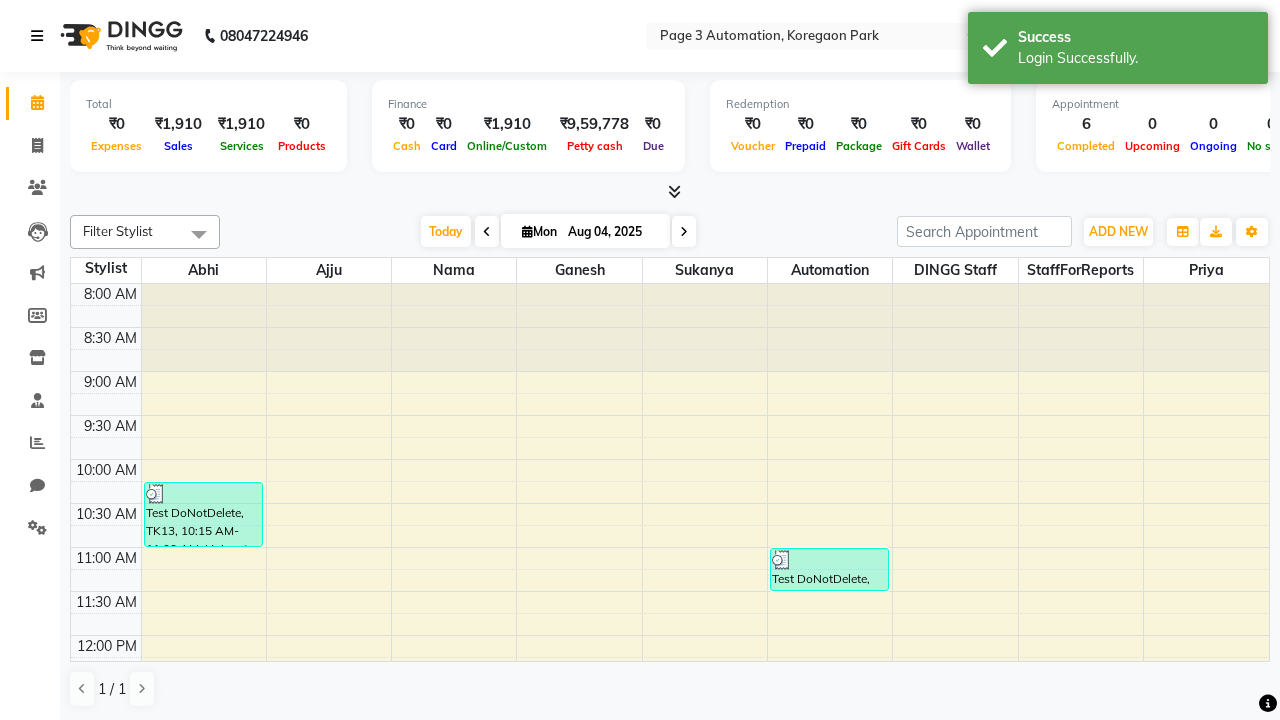 click at bounding box center [37, 36] 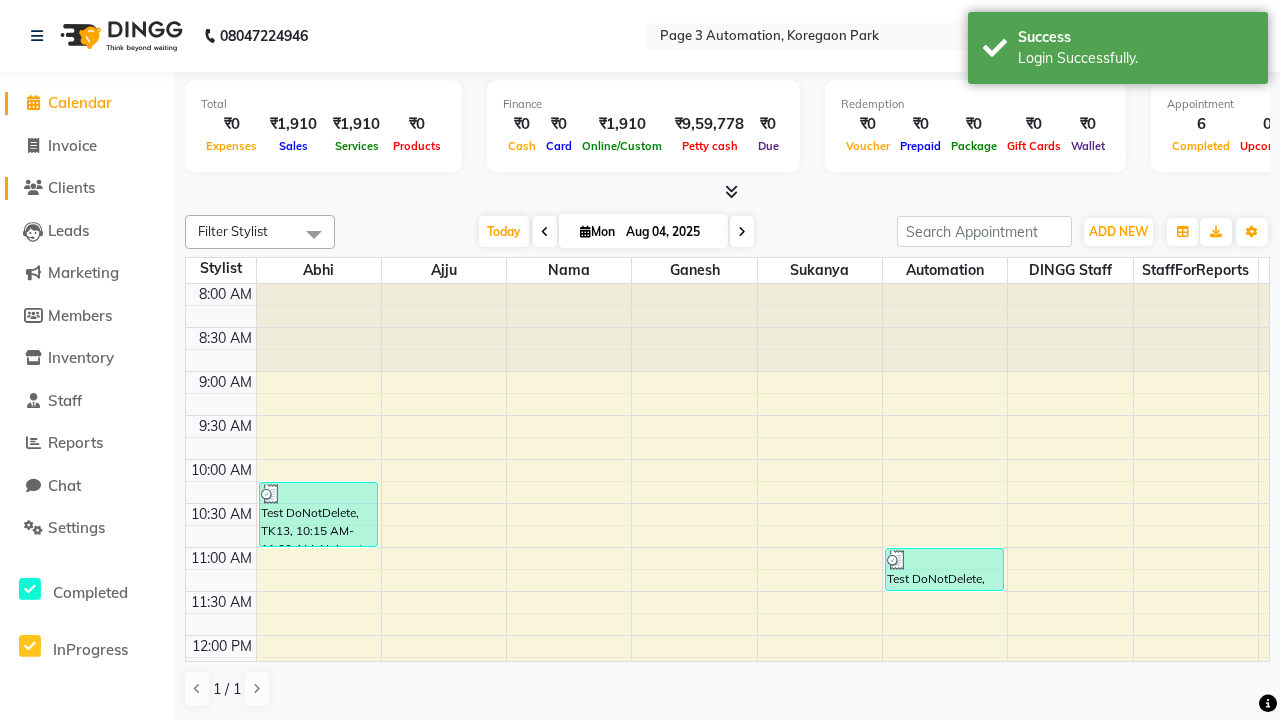 click on "Clients" 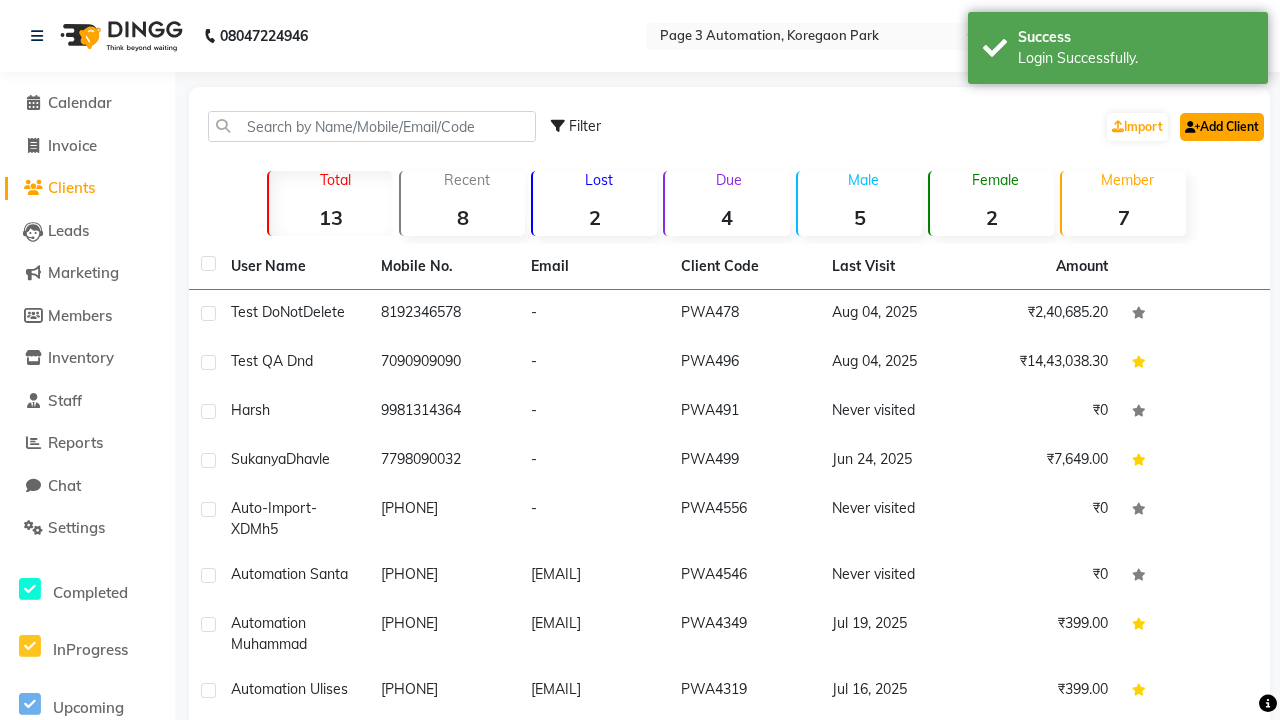 click on "Add Client" 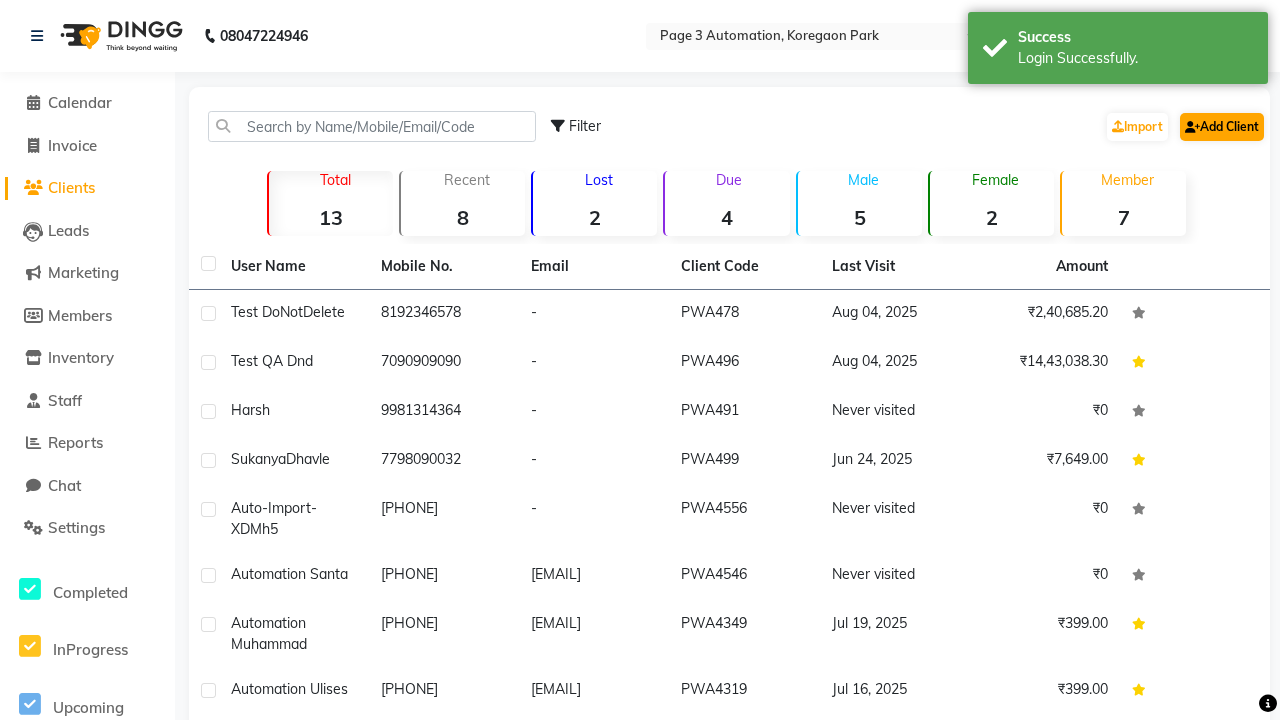 select on "22" 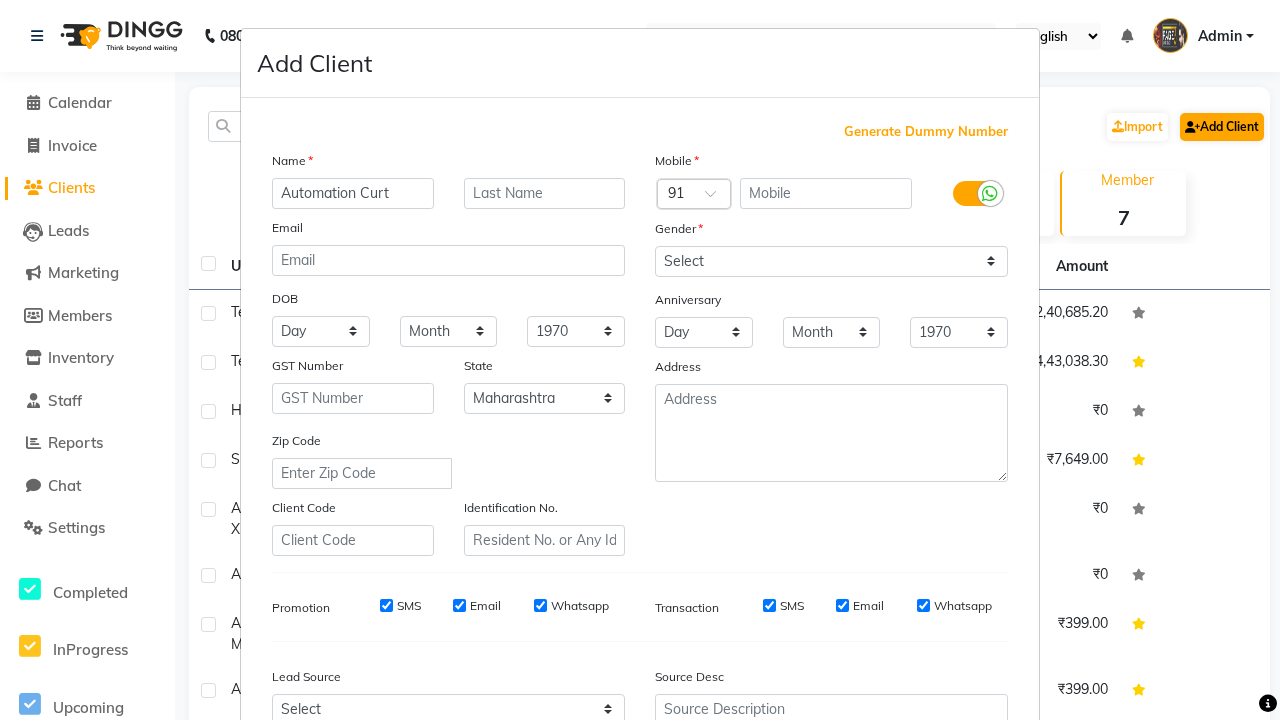 type on "Automation Curt" 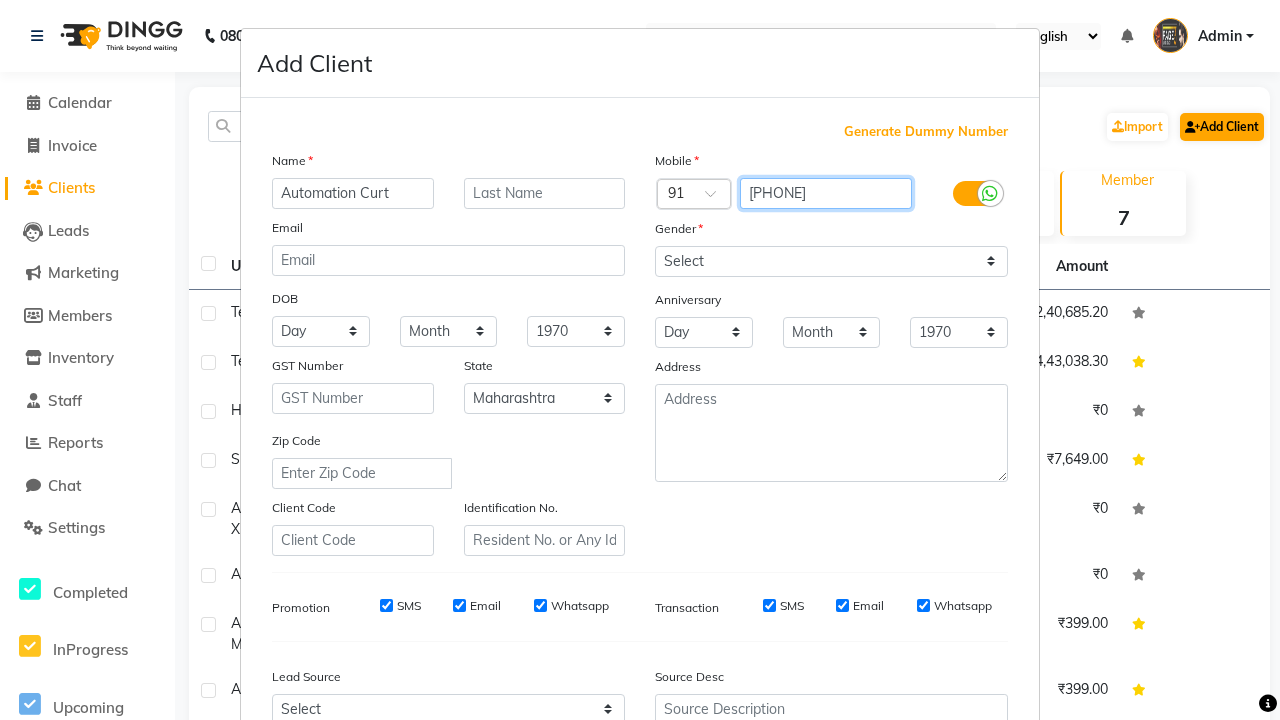 type on "[PHONE]" 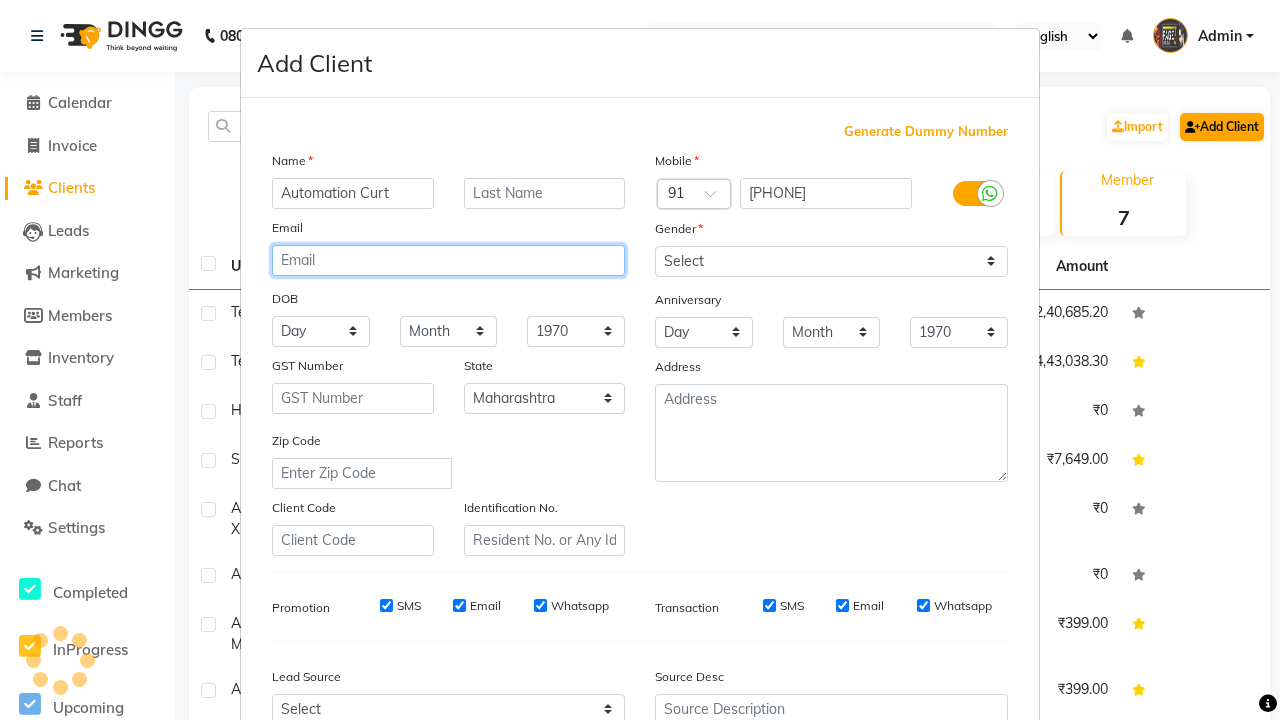 type on "[EMAIL]" 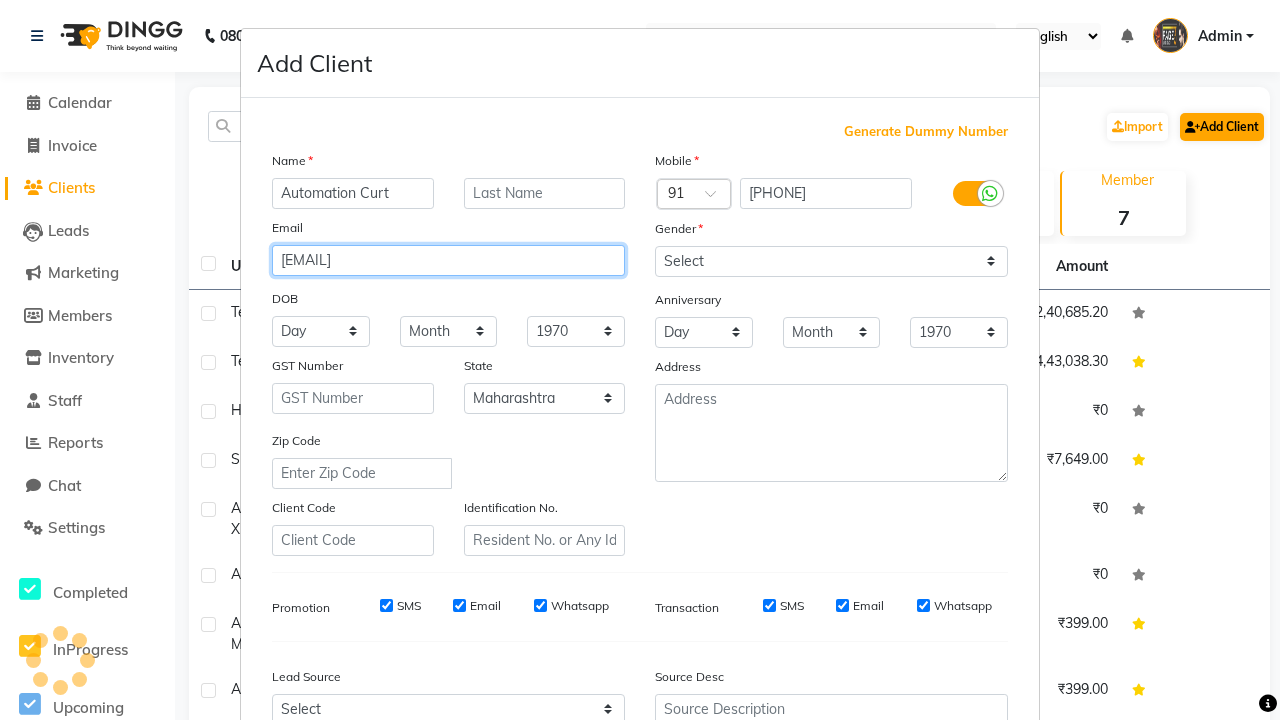 select on "male" 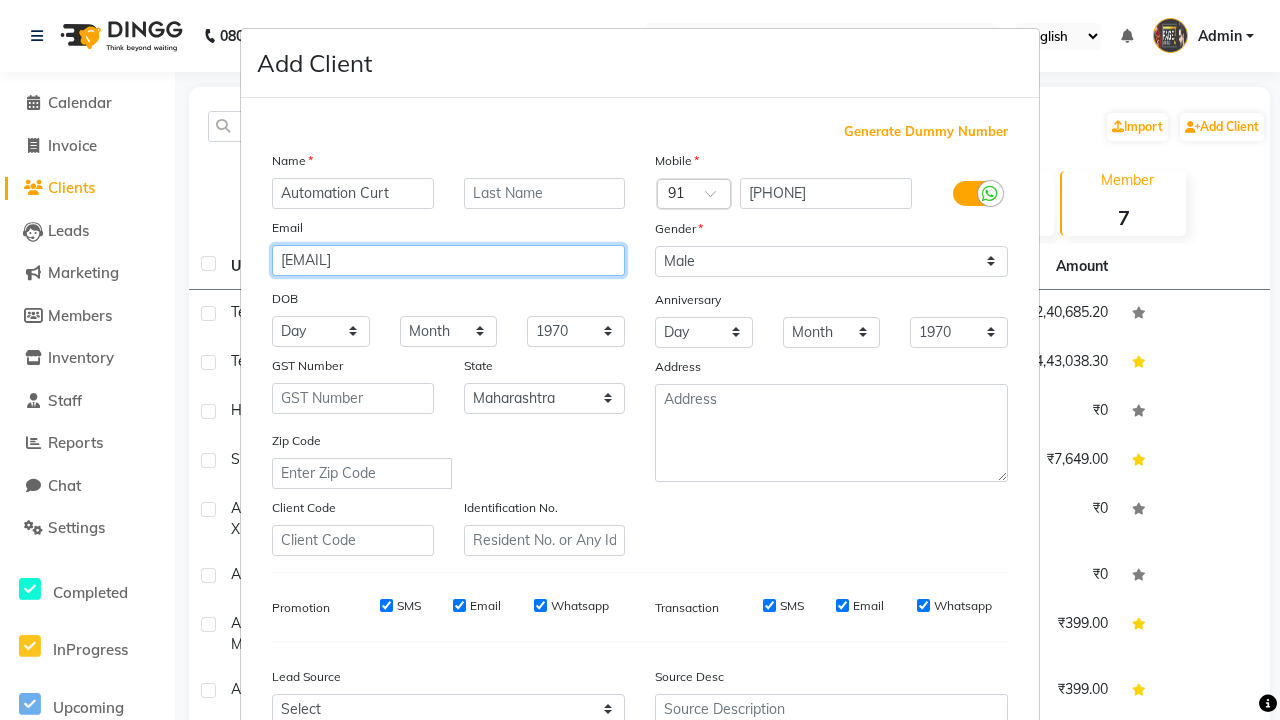 type on "[EMAIL]" 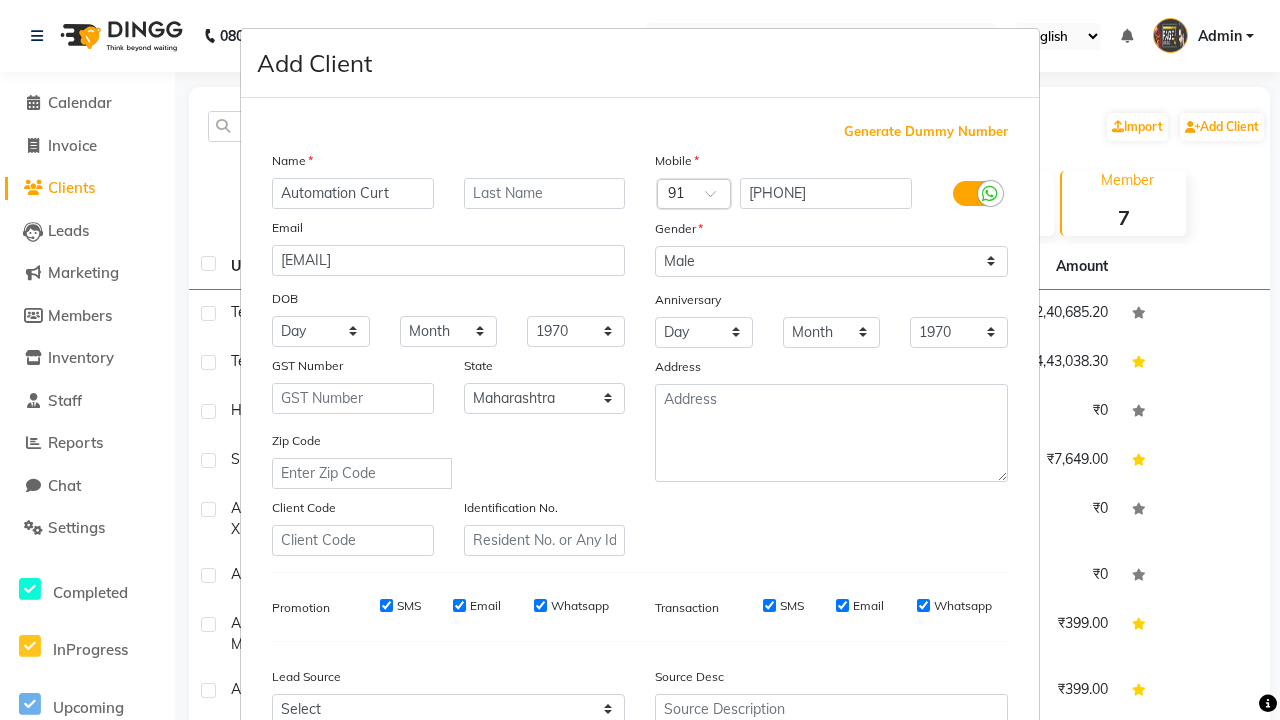 click on "Add" at bounding box center (906, 855) 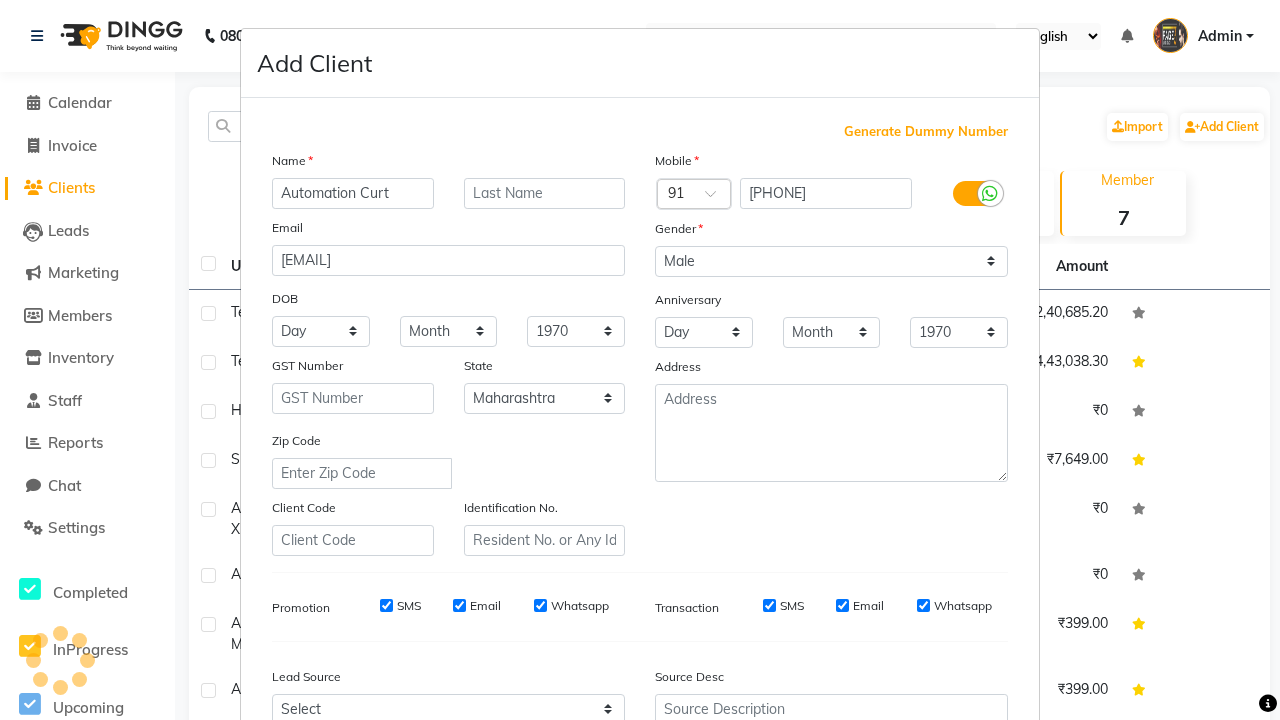 scroll, scrollTop: 203, scrollLeft: 0, axis: vertical 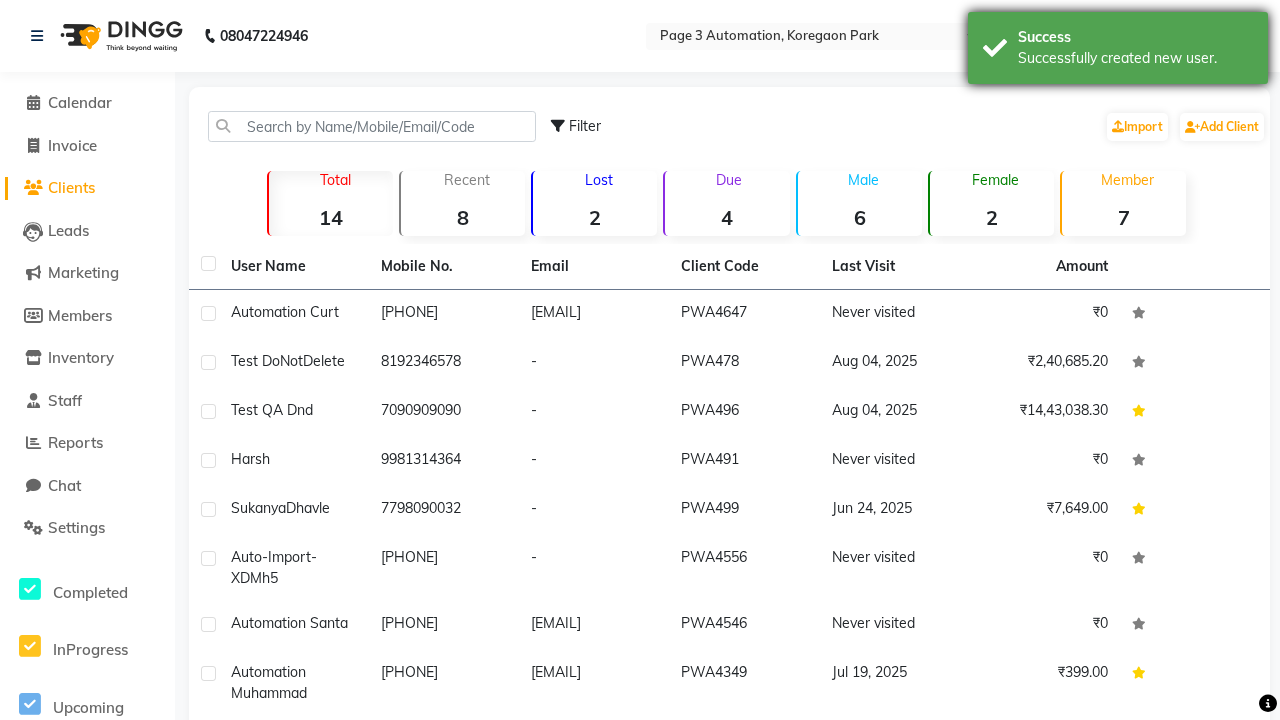 click on "Successfully created new user." at bounding box center [1135, 58] 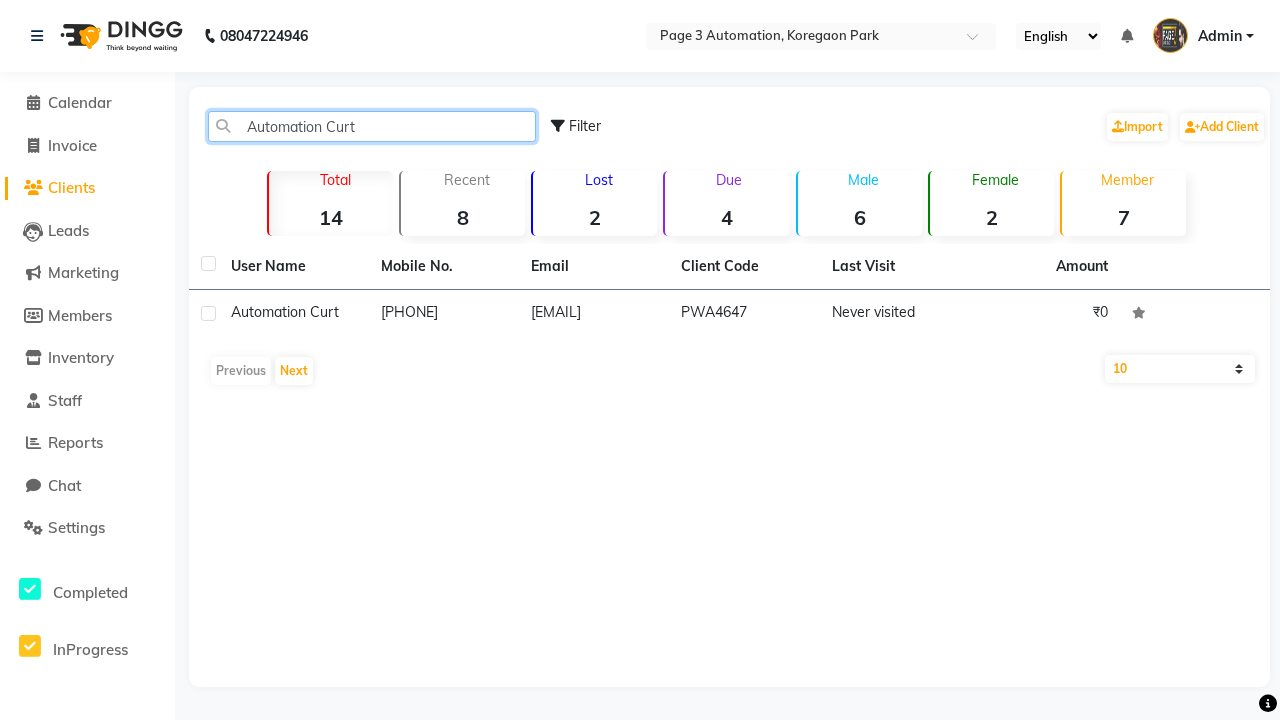 type on "Automation Curt" 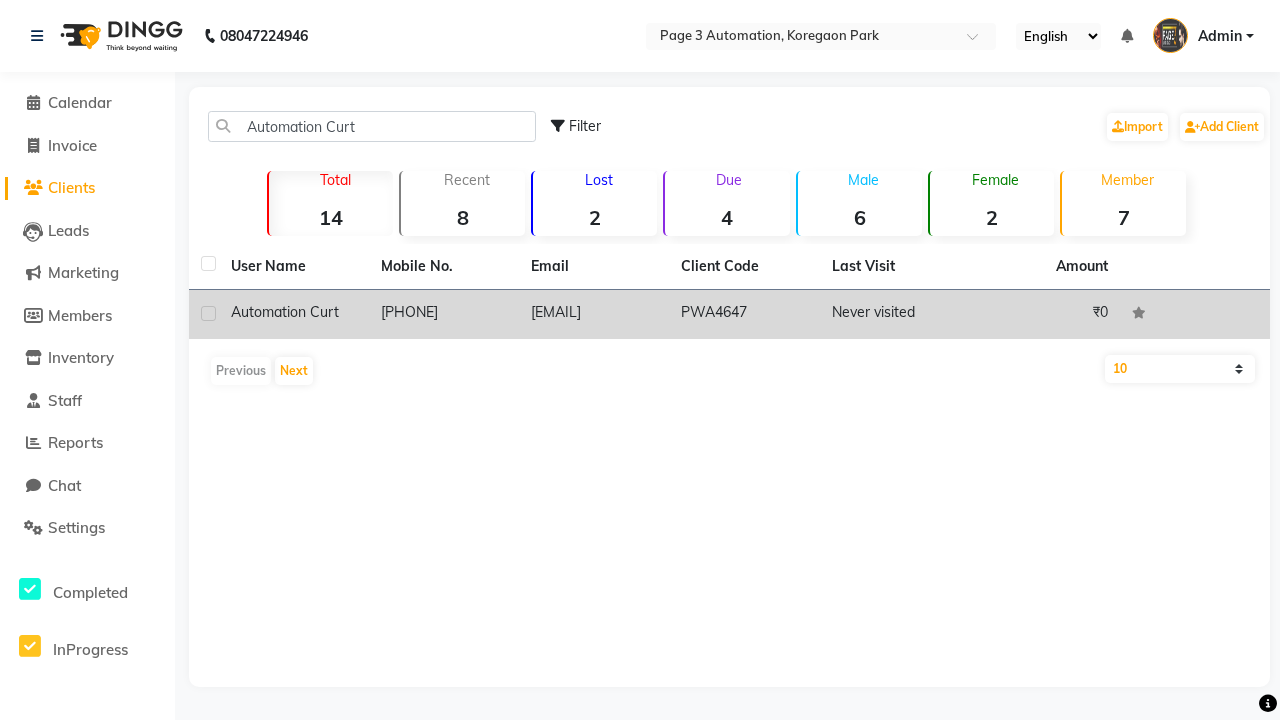 click on "PWA4647" 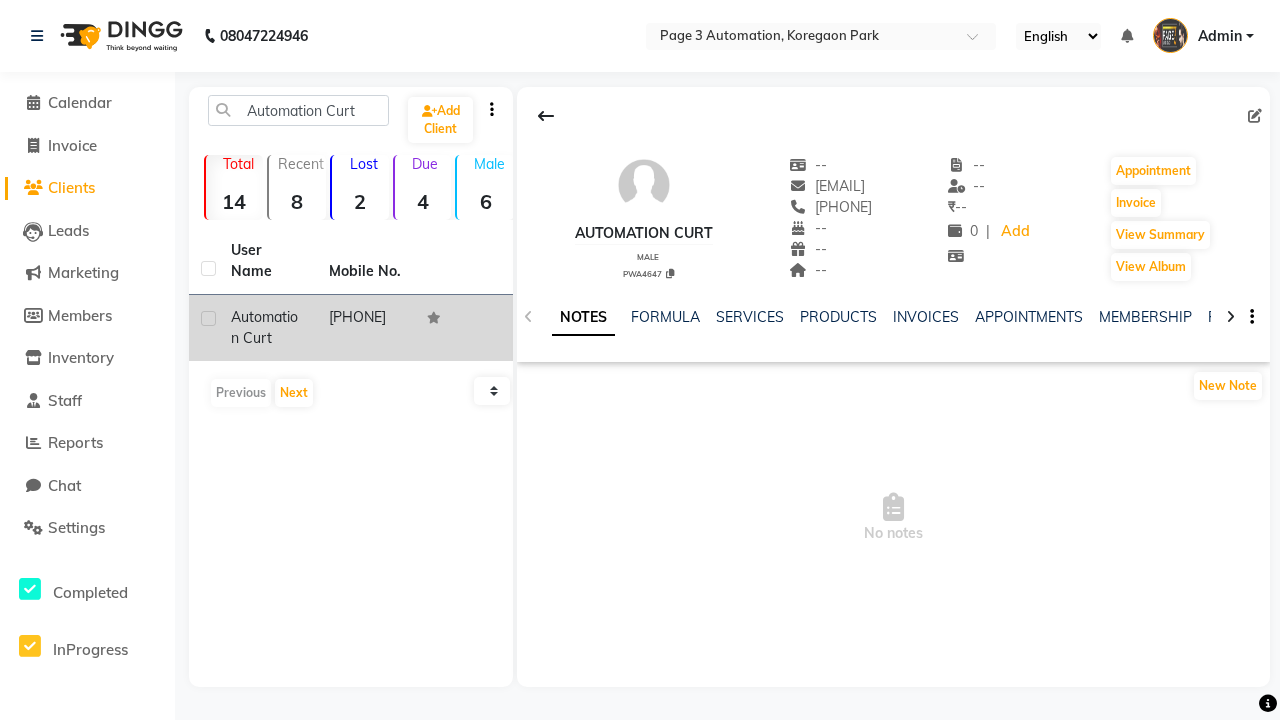 click 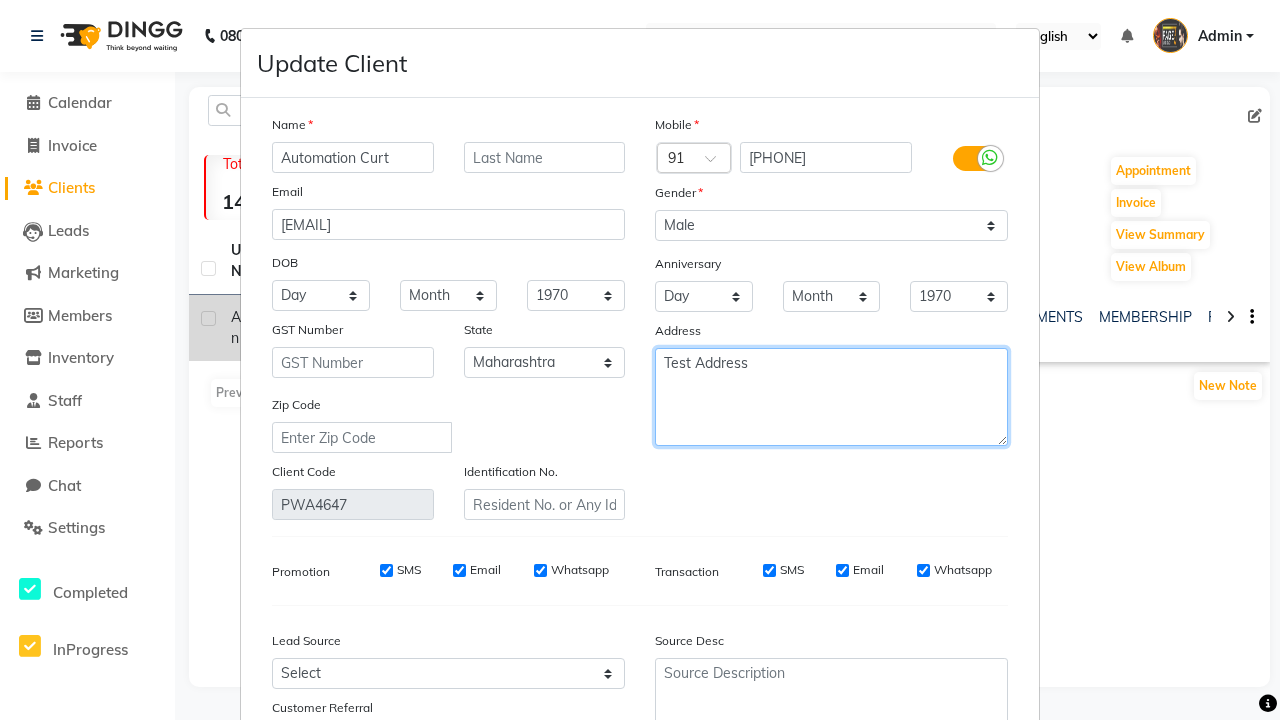 type on "Test Address" 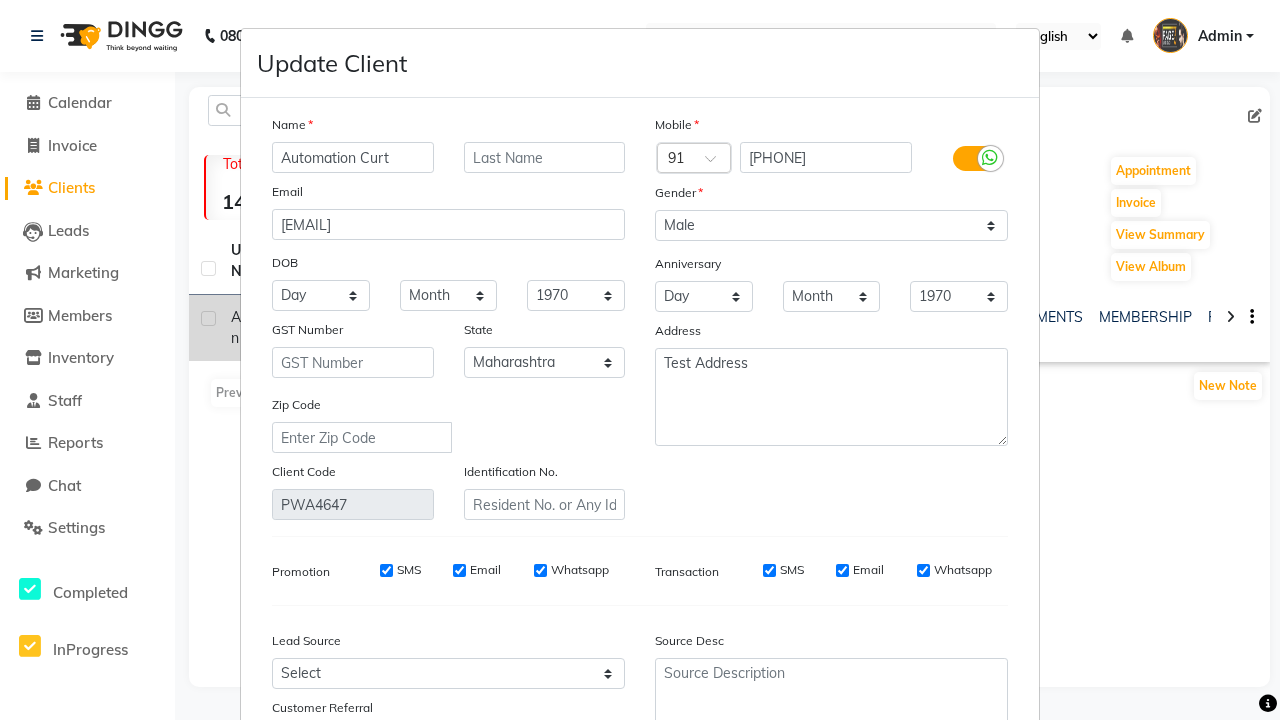click on "Update" at bounding box center [893, 819] 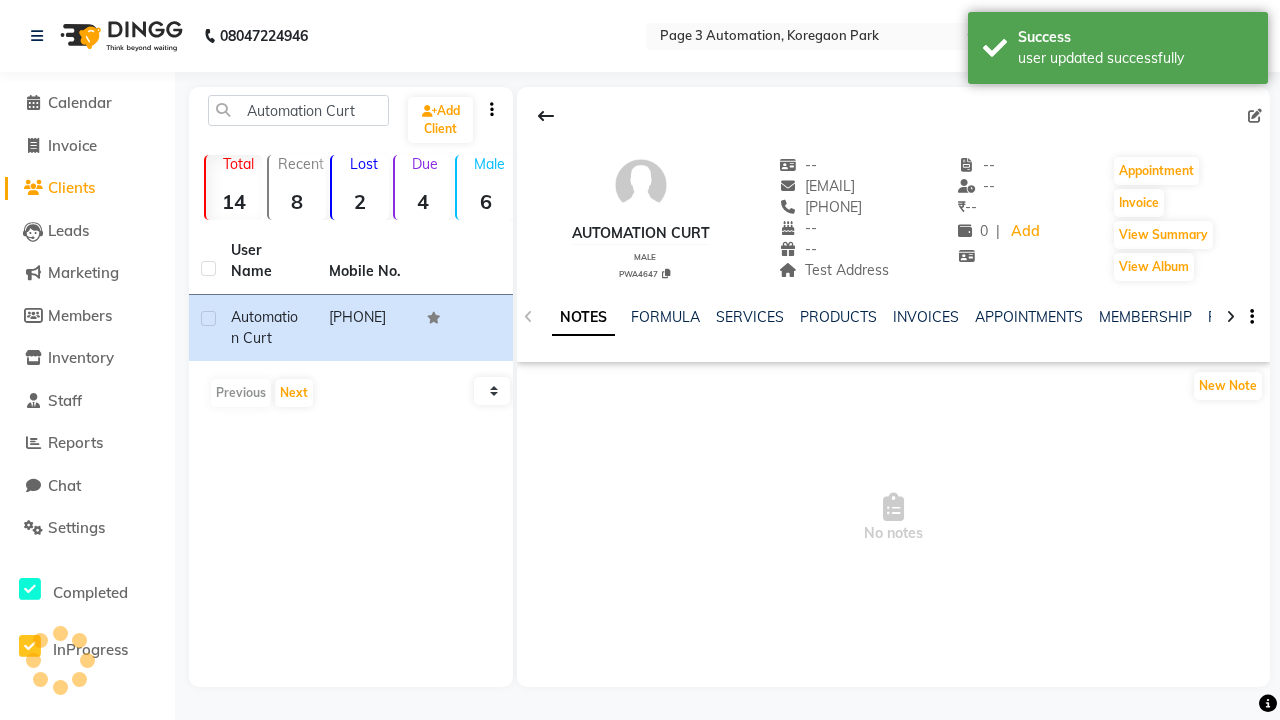 scroll, scrollTop: 0, scrollLeft: 0, axis: both 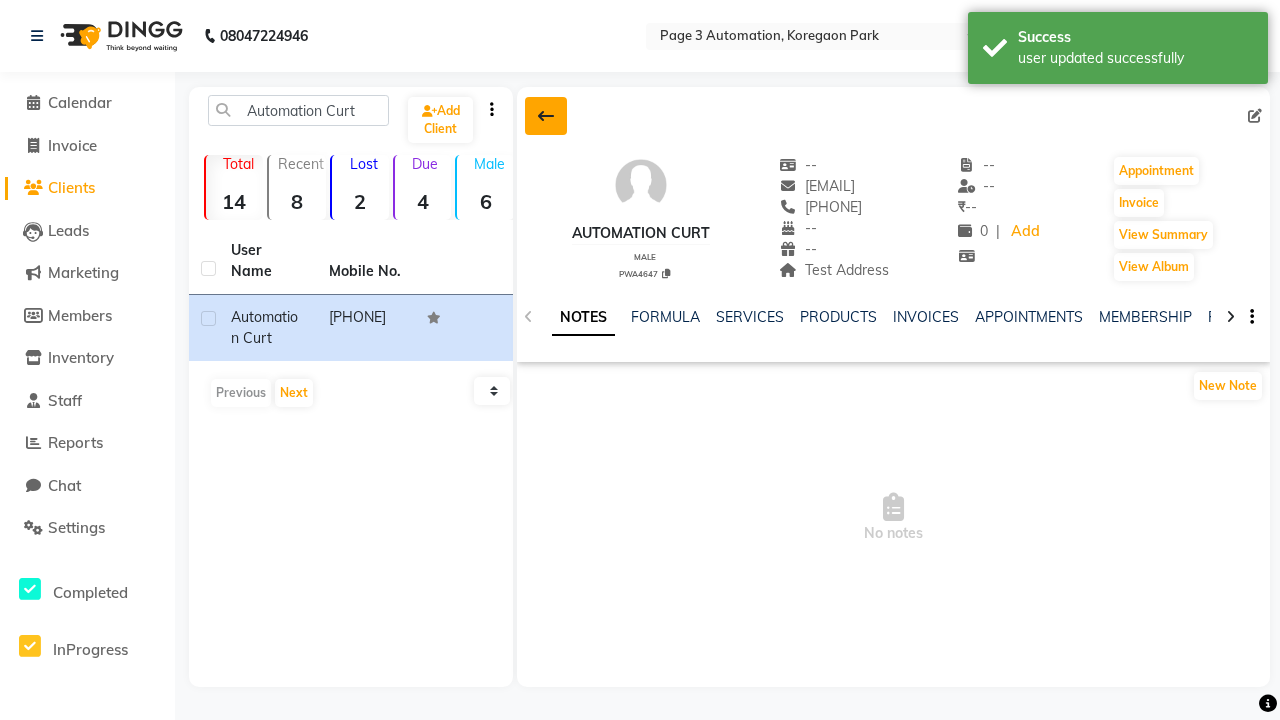 click on "user updated successfully" at bounding box center (1135, 58) 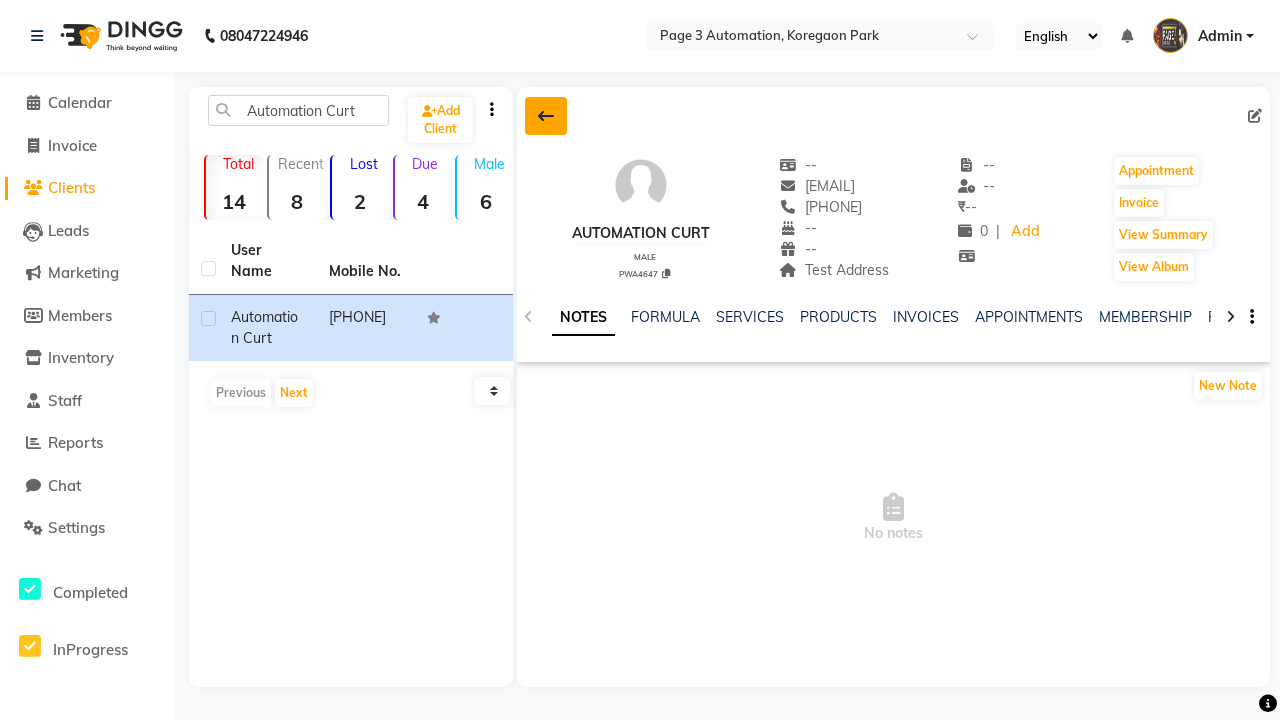 click 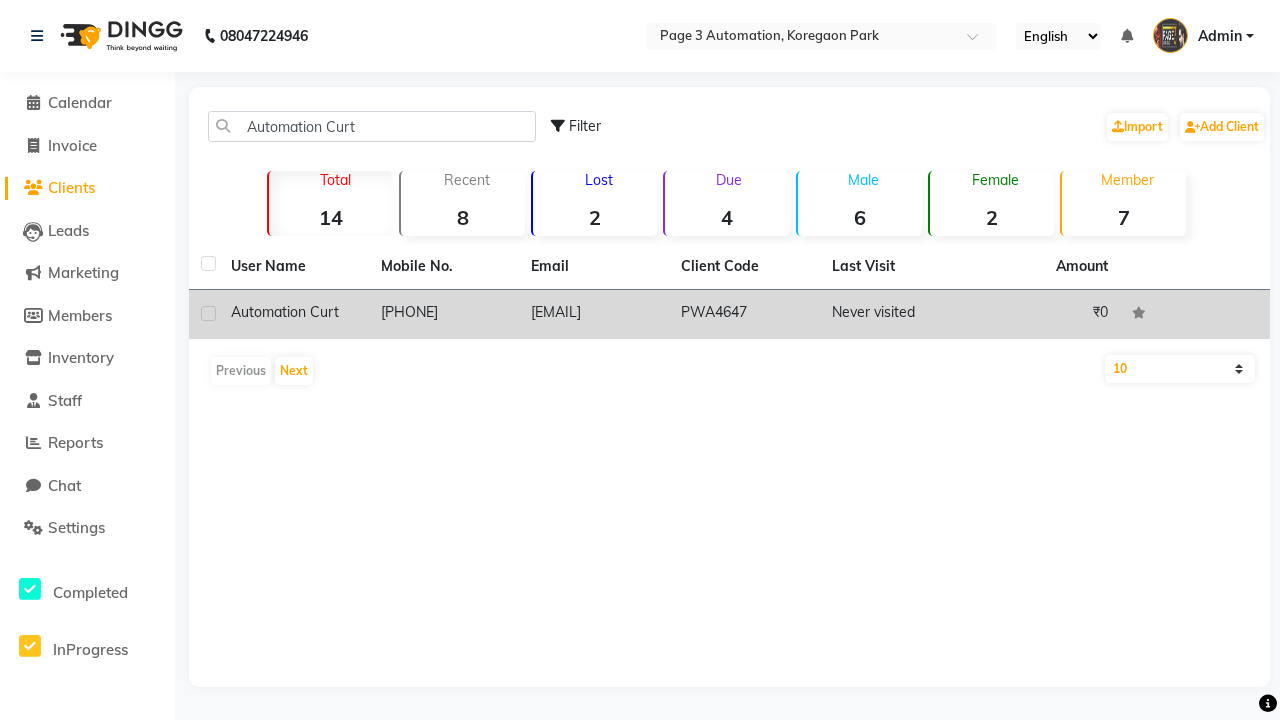 click 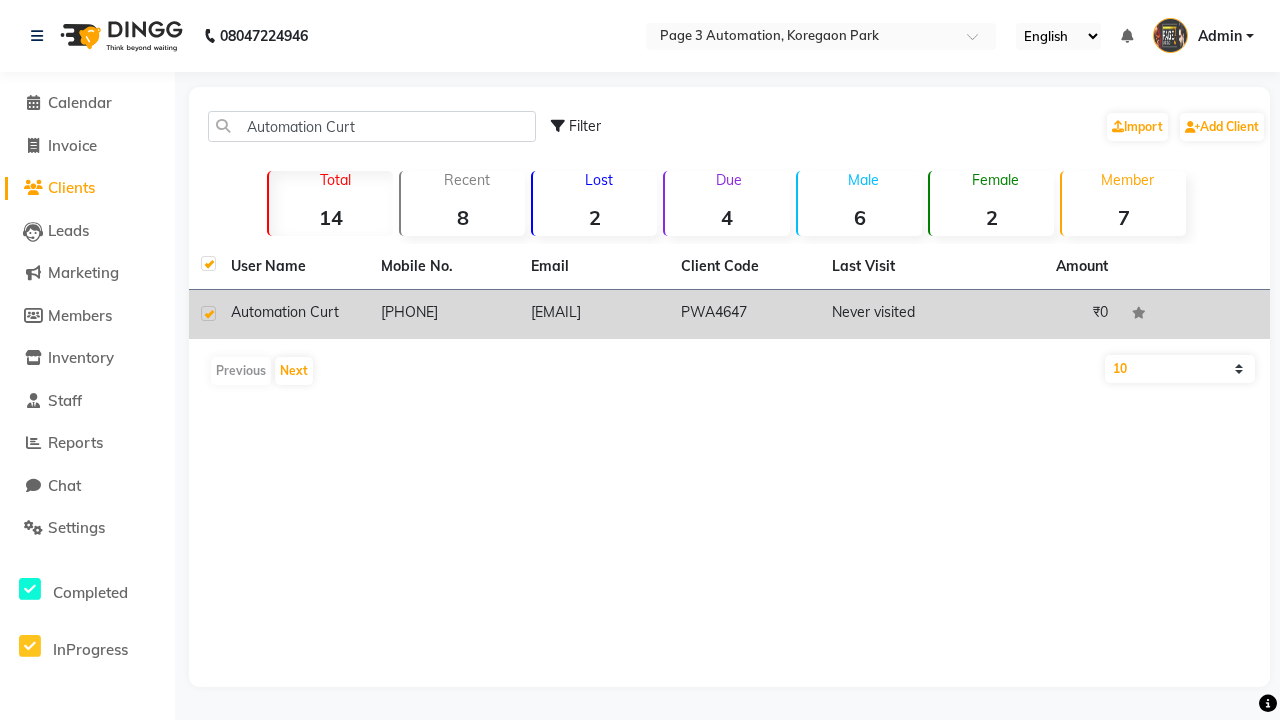 checkbox on "true" 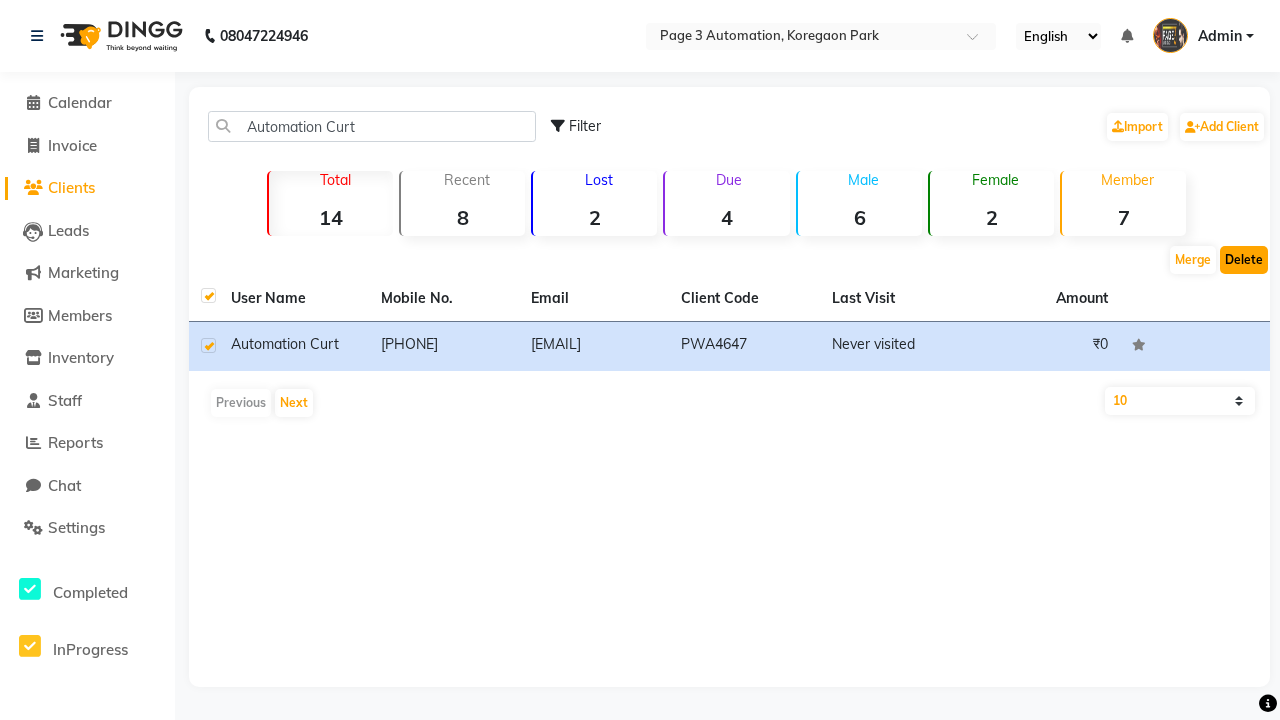click on "Delete" 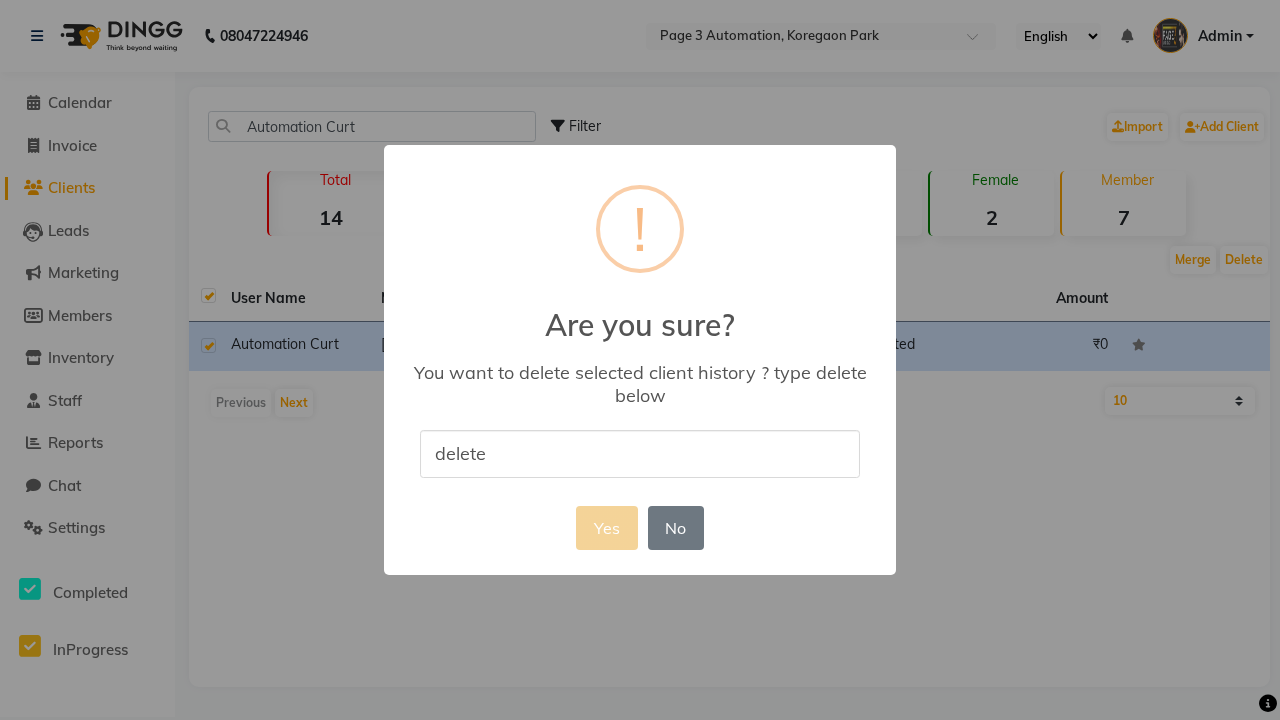 type on "delete" 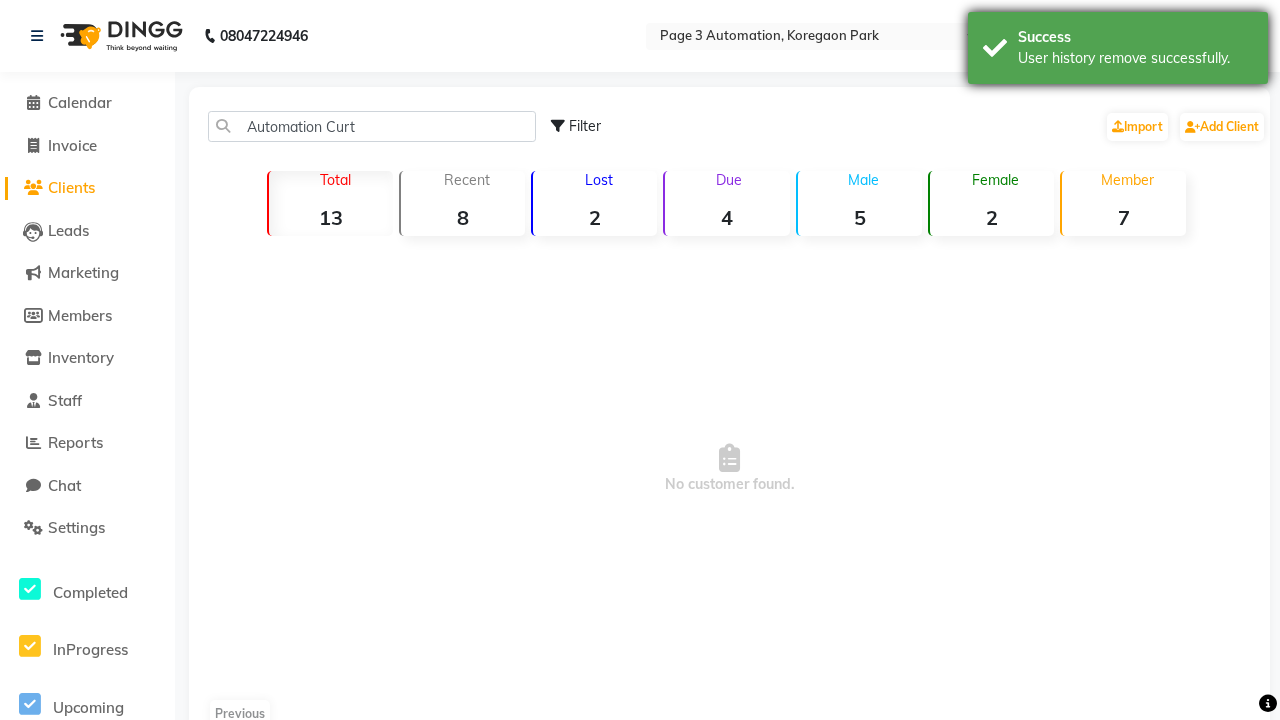click on "User history remove successfully." at bounding box center [1135, 58] 